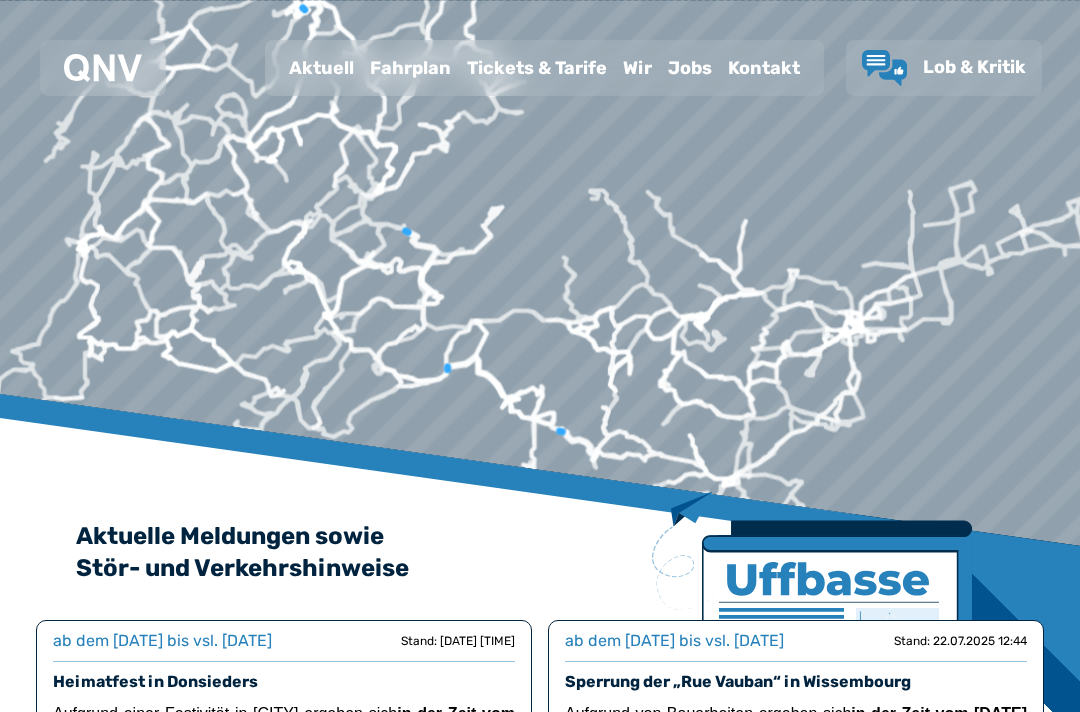 scroll, scrollTop: 0, scrollLeft: 0, axis: both 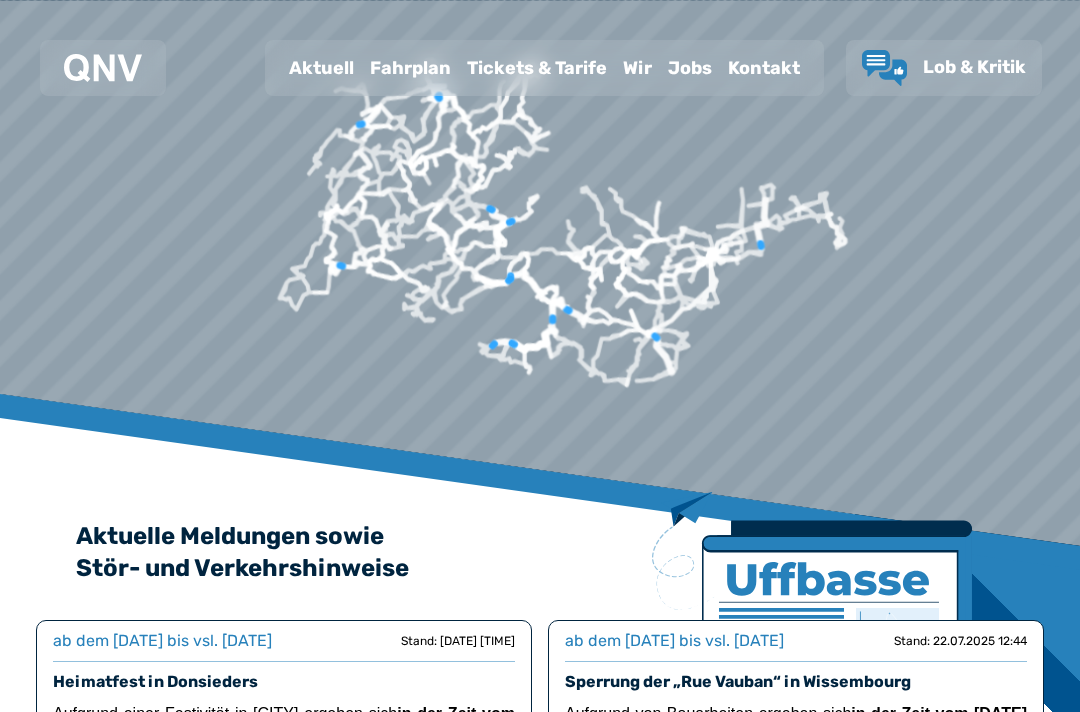 click on "Fahrplan" at bounding box center (410, 68) 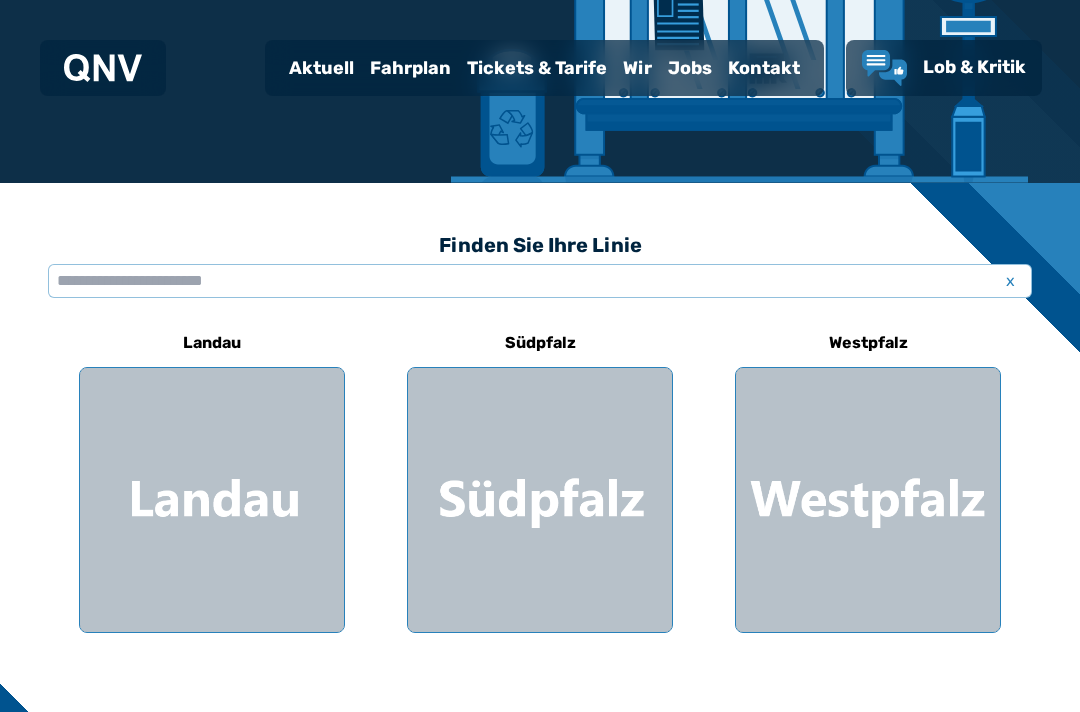 scroll, scrollTop: 412, scrollLeft: 0, axis: vertical 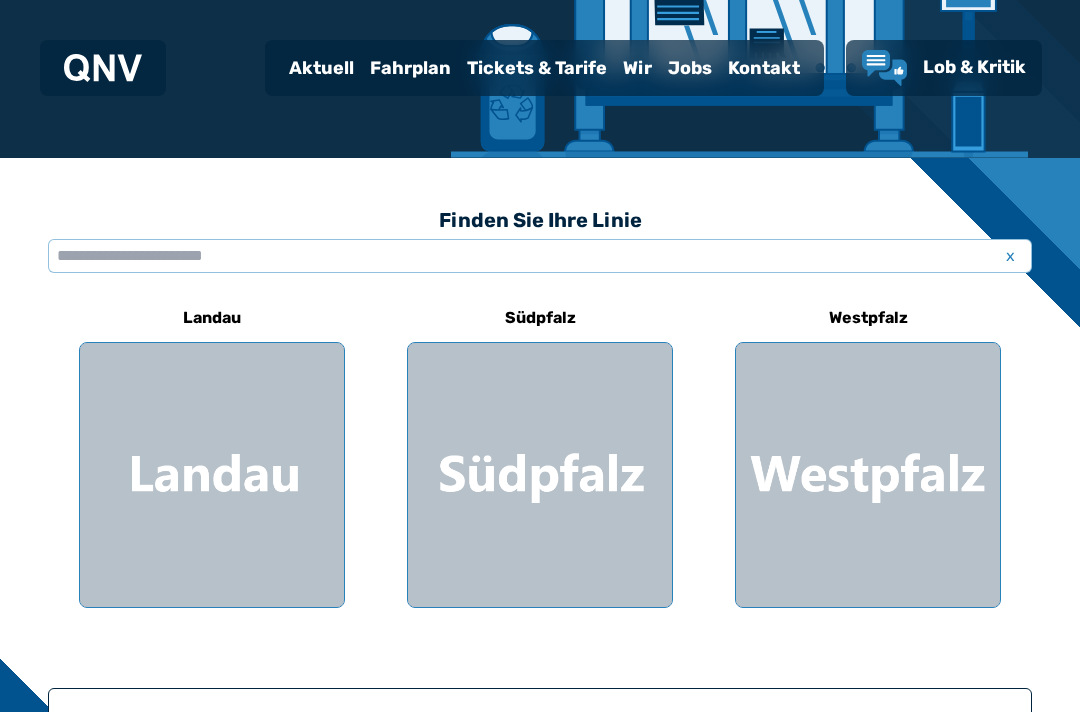 click at bounding box center (868, 475) 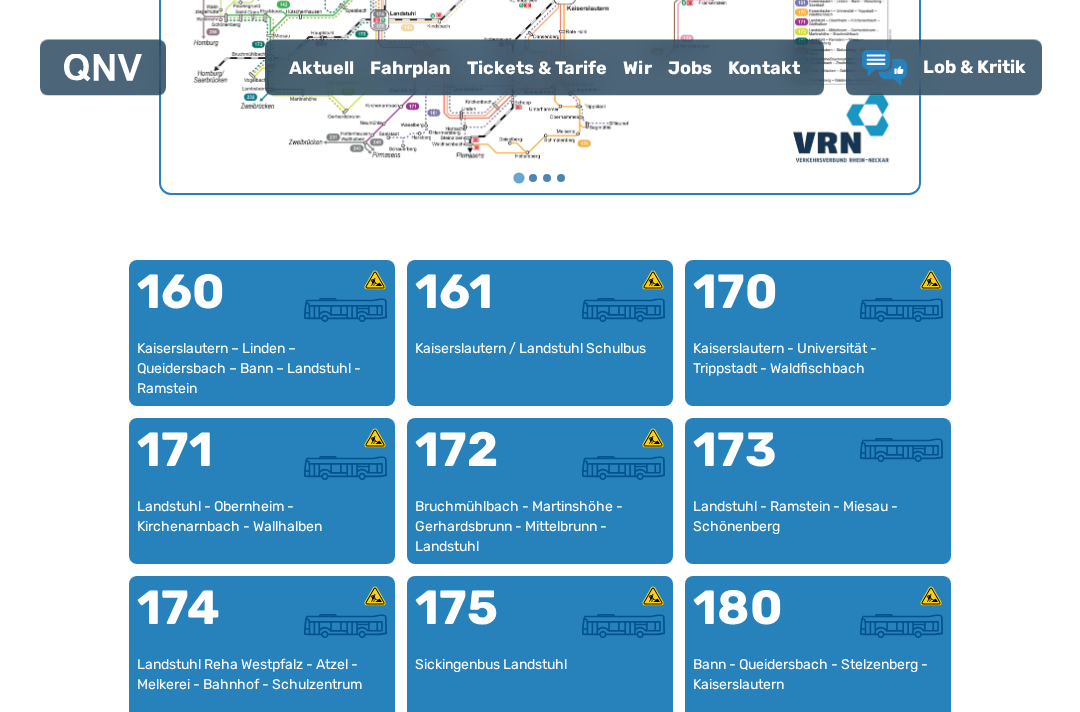 scroll, scrollTop: 1127, scrollLeft: 0, axis: vertical 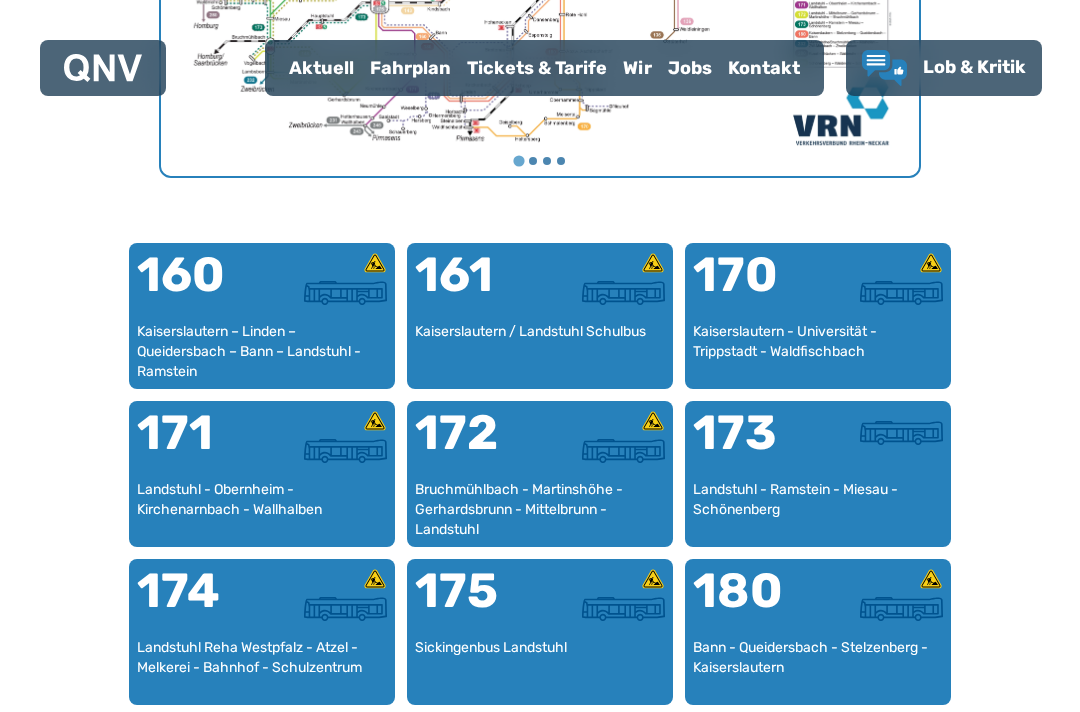click on "Kaiserslautern - Universität - Trippstadt - Waldfischbach" at bounding box center (818, 351) 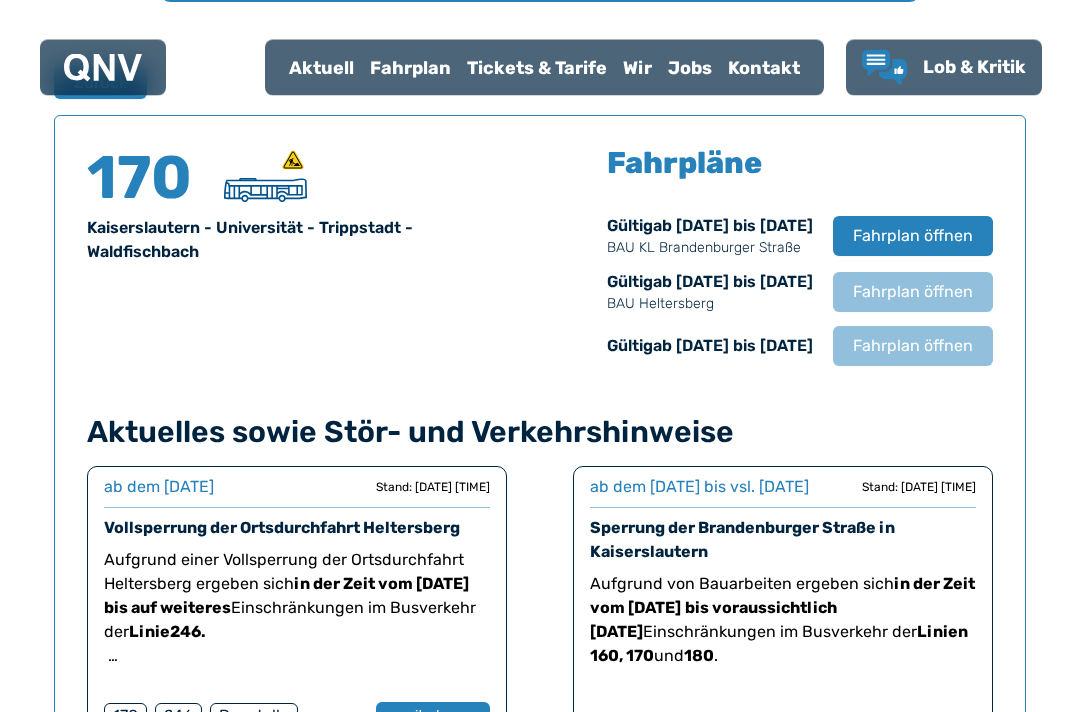 scroll, scrollTop: 1318, scrollLeft: 0, axis: vertical 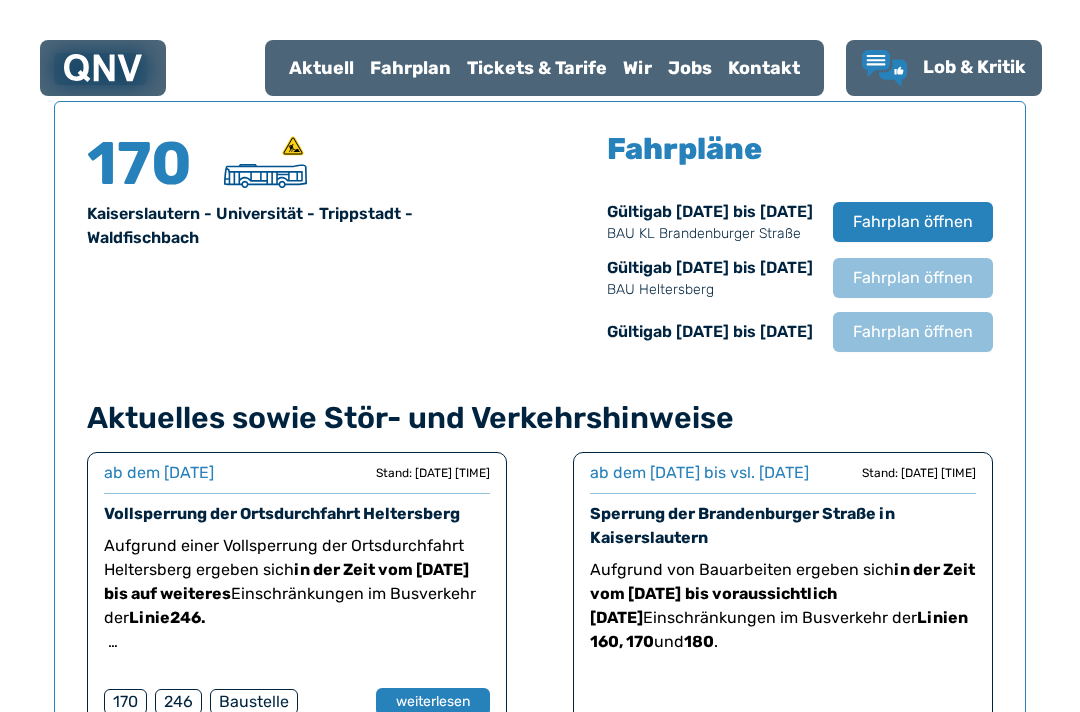 click on "weiterlesen" at bounding box center [433, 702] 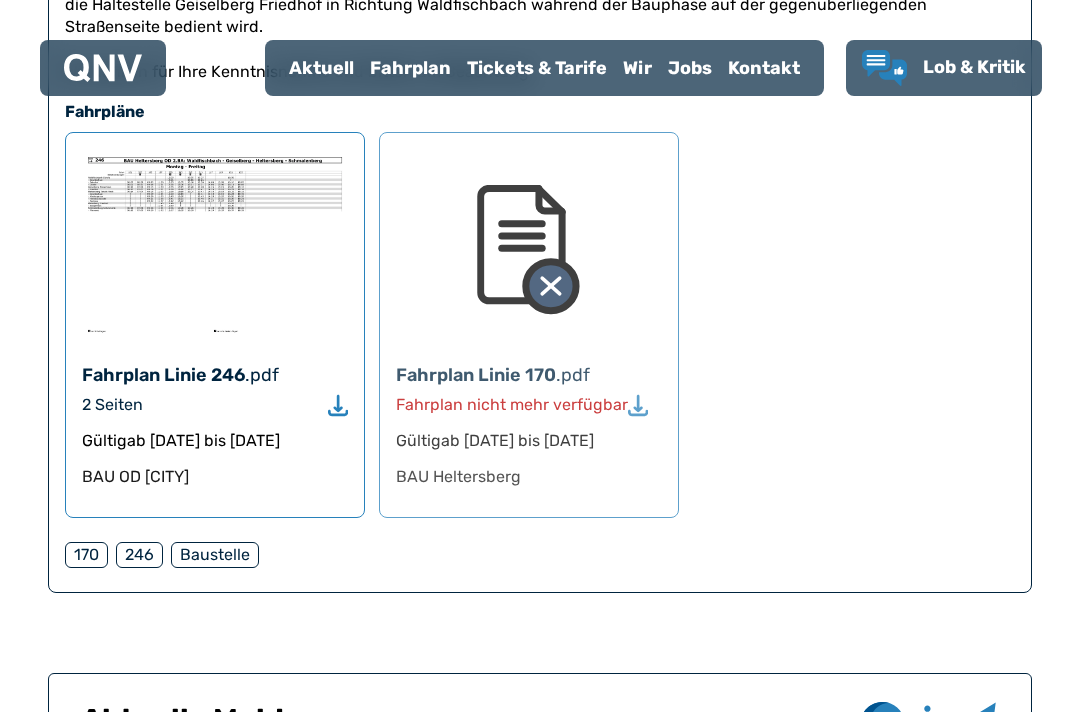 scroll, scrollTop: 1197, scrollLeft: 0, axis: vertical 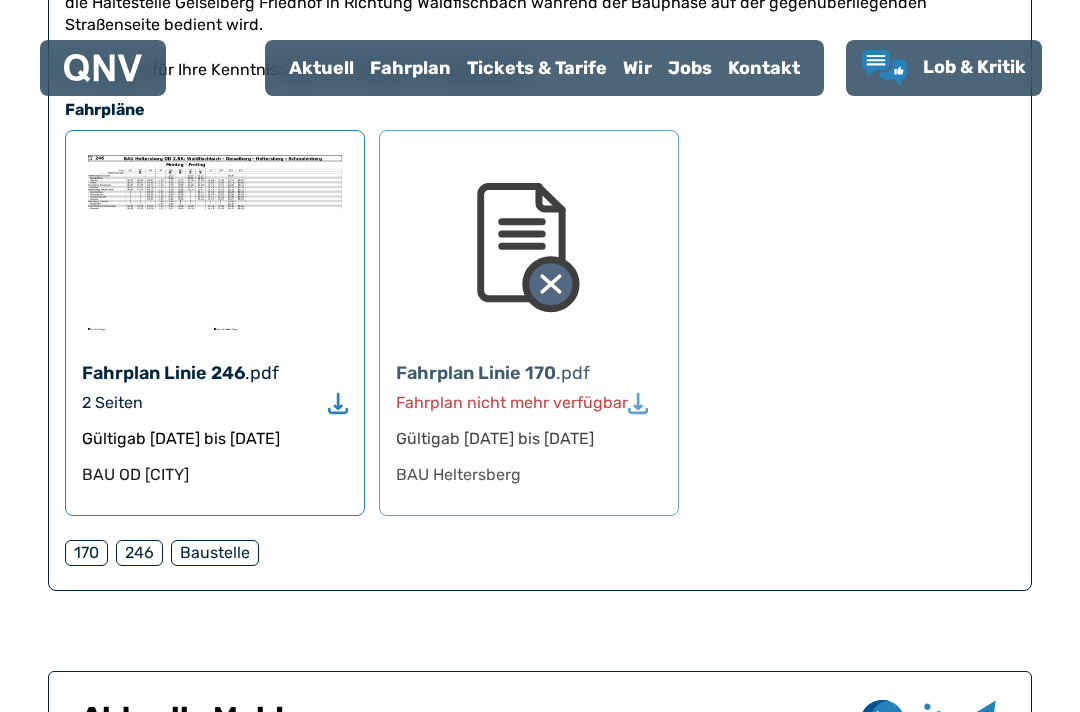 click 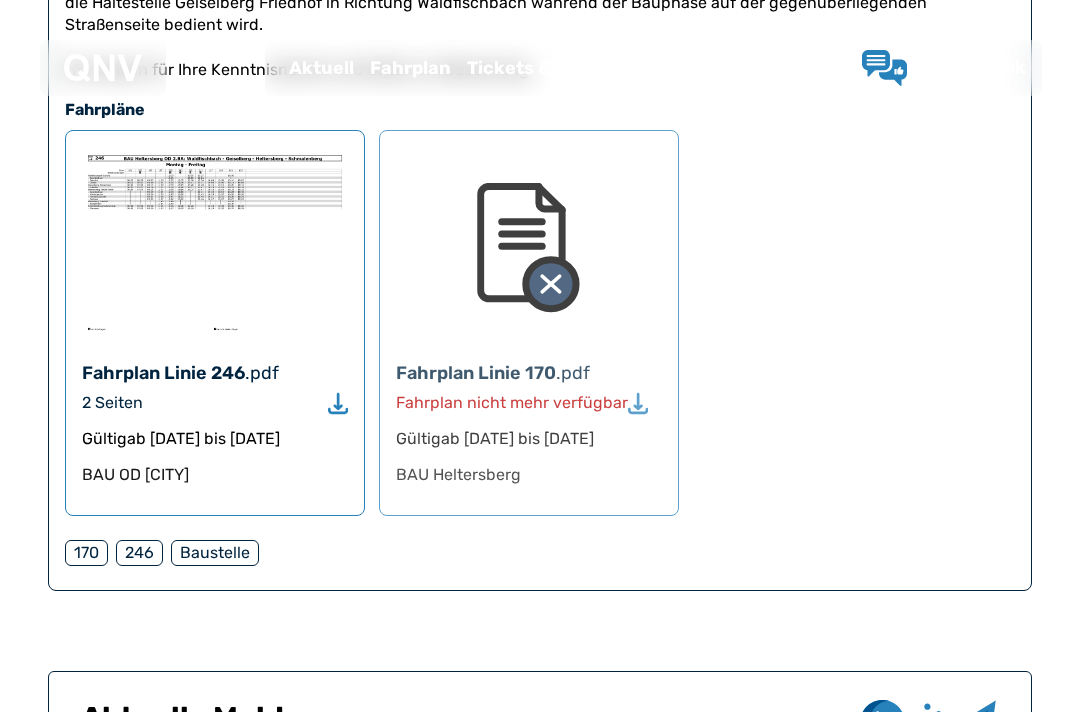scroll, scrollTop: 1256, scrollLeft: 0, axis: vertical 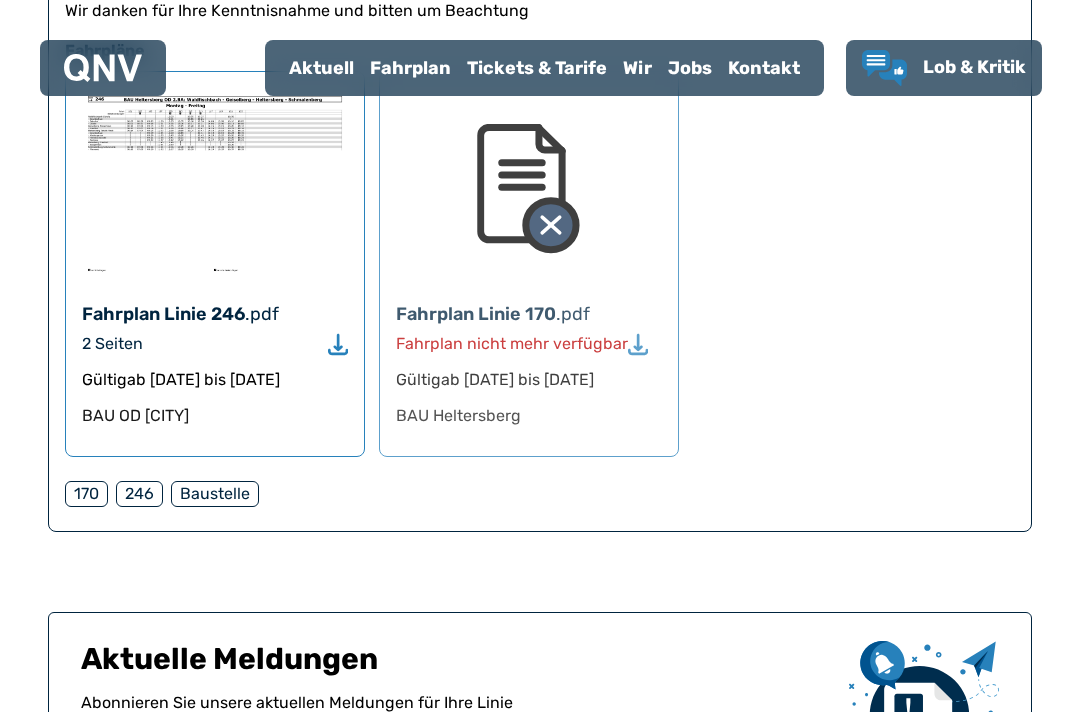 click 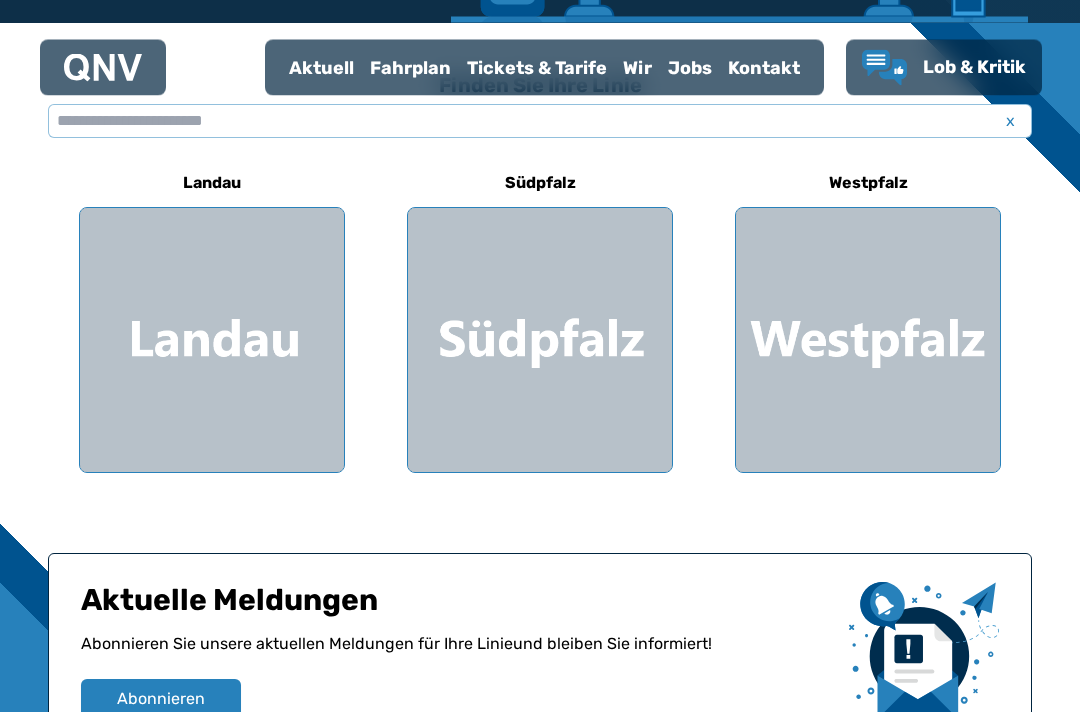 scroll, scrollTop: 547, scrollLeft: 0, axis: vertical 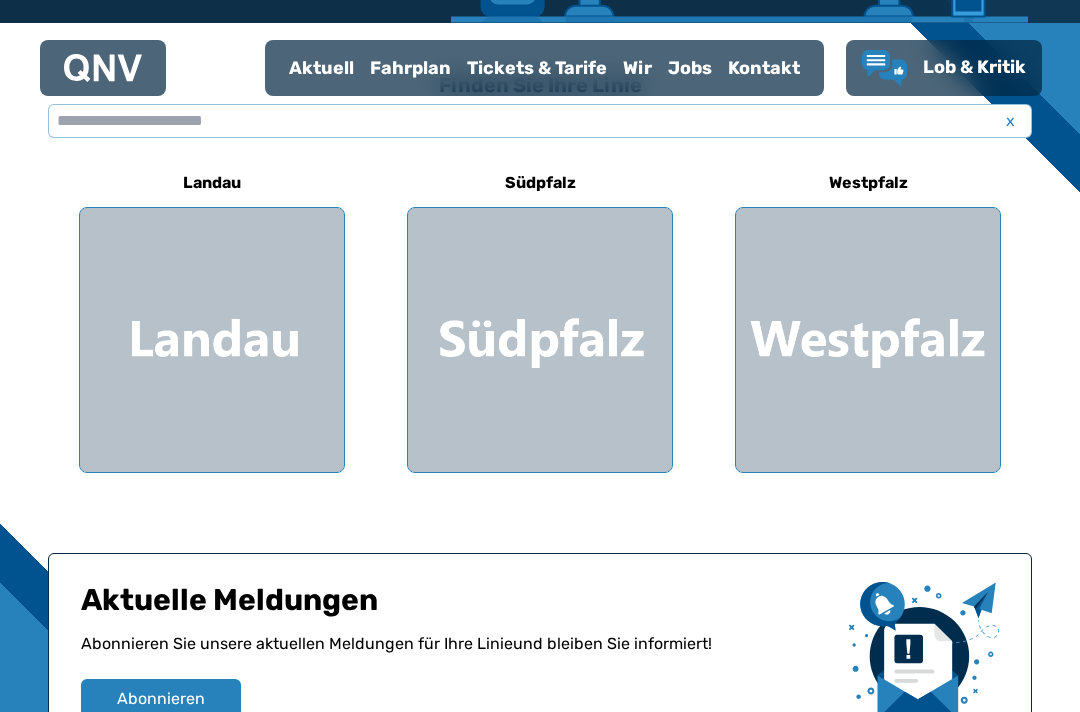 click at bounding box center [868, 340] 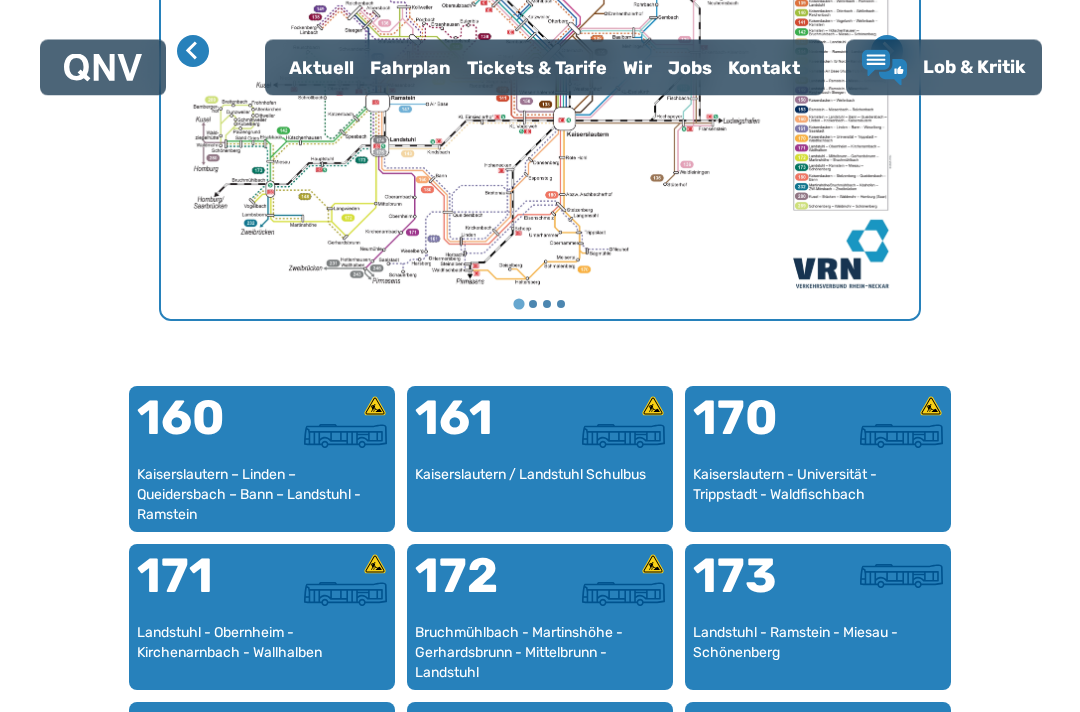 scroll, scrollTop: 985, scrollLeft: 0, axis: vertical 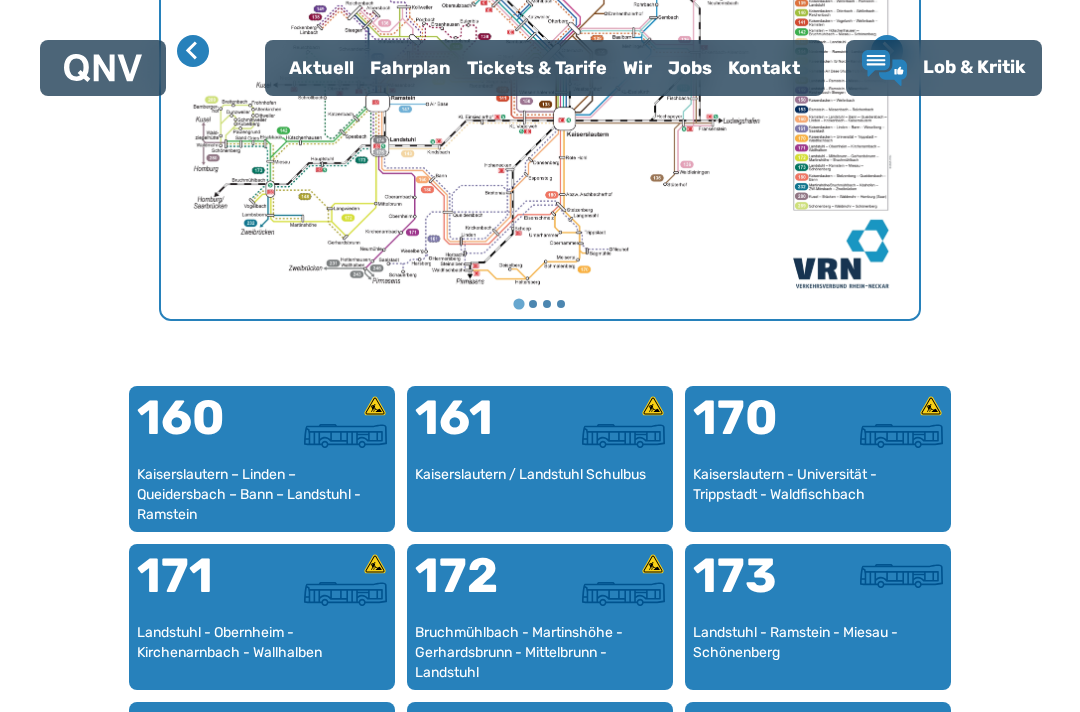 click at bounding box center (880, 430) 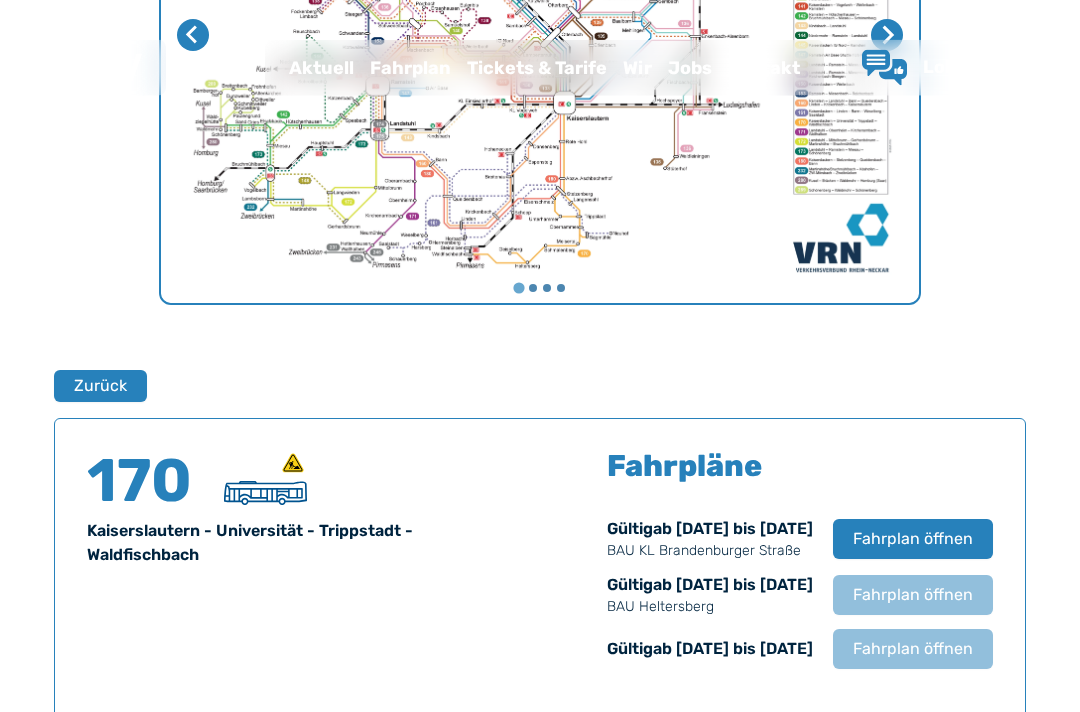 scroll, scrollTop: 1318, scrollLeft: 0, axis: vertical 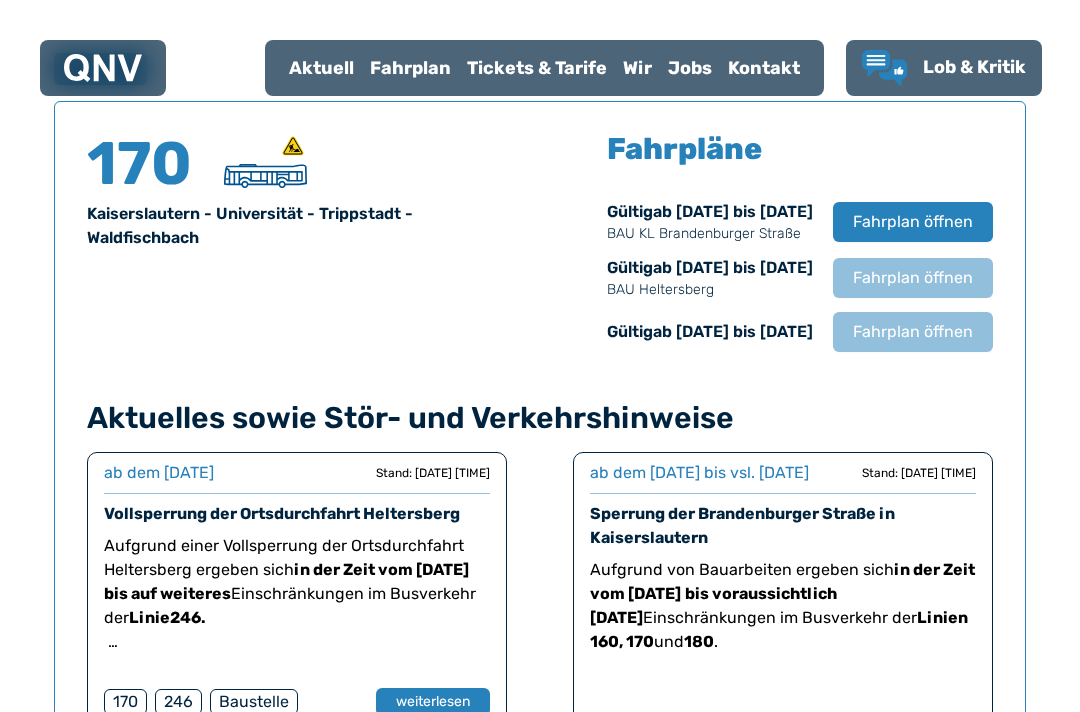 click on "Fahrplan öffnen" at bounding box center [913, 222] 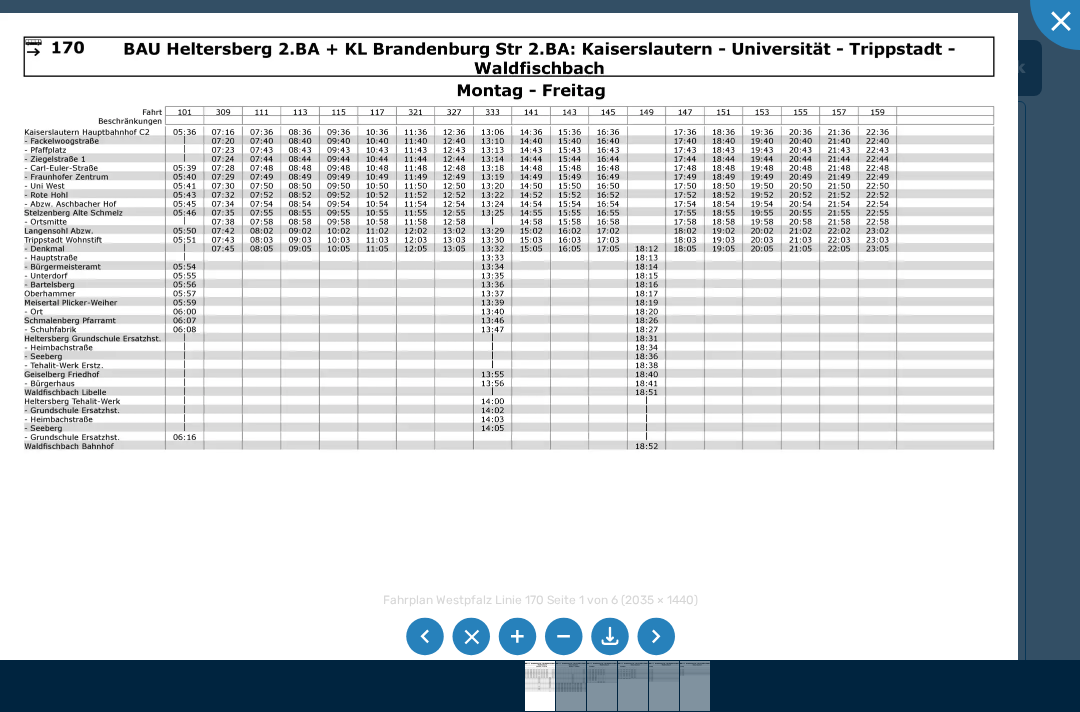 click at bounding box center (509, 373) 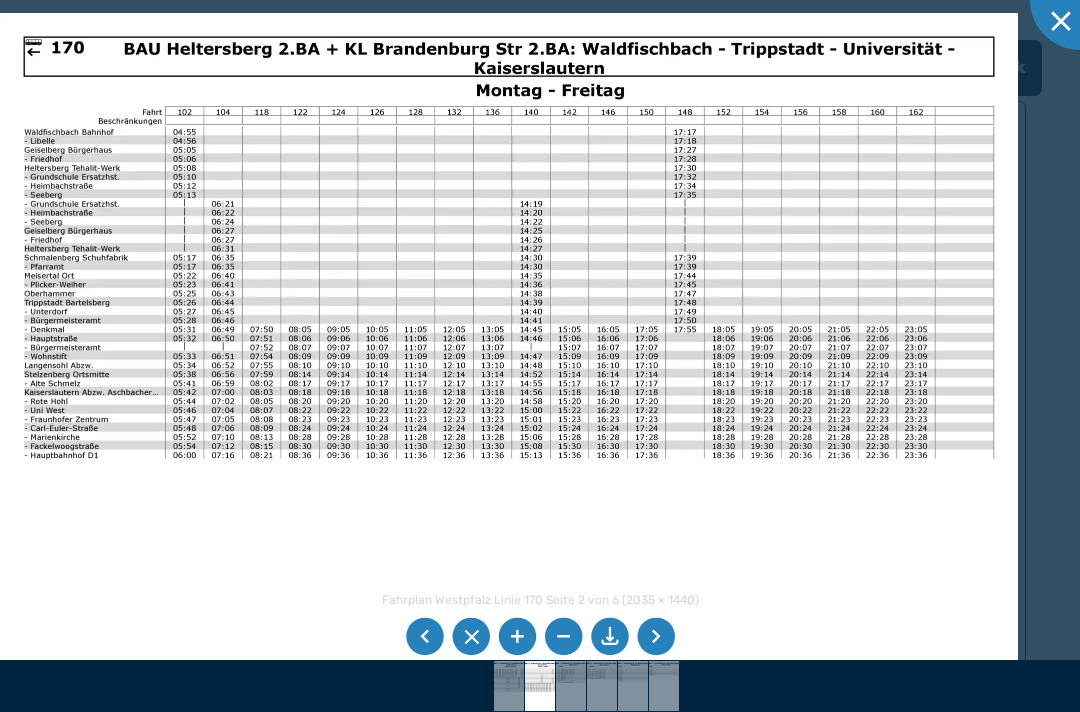 click at bounding box center [656, 637] 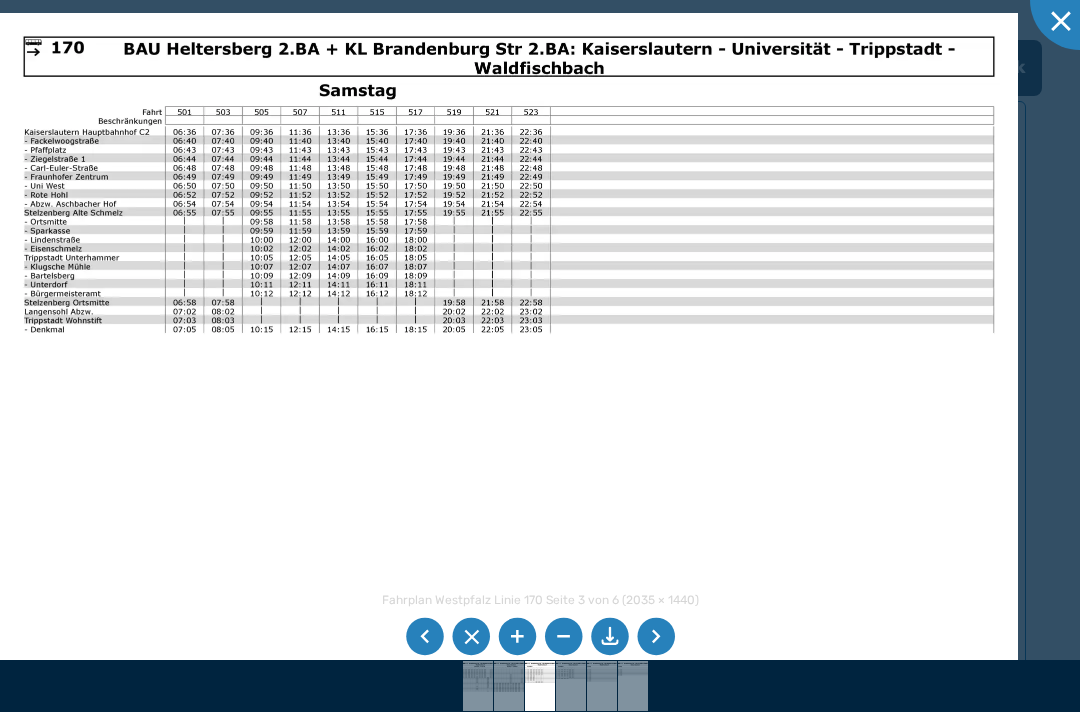 click at bounding box center (656, 637) 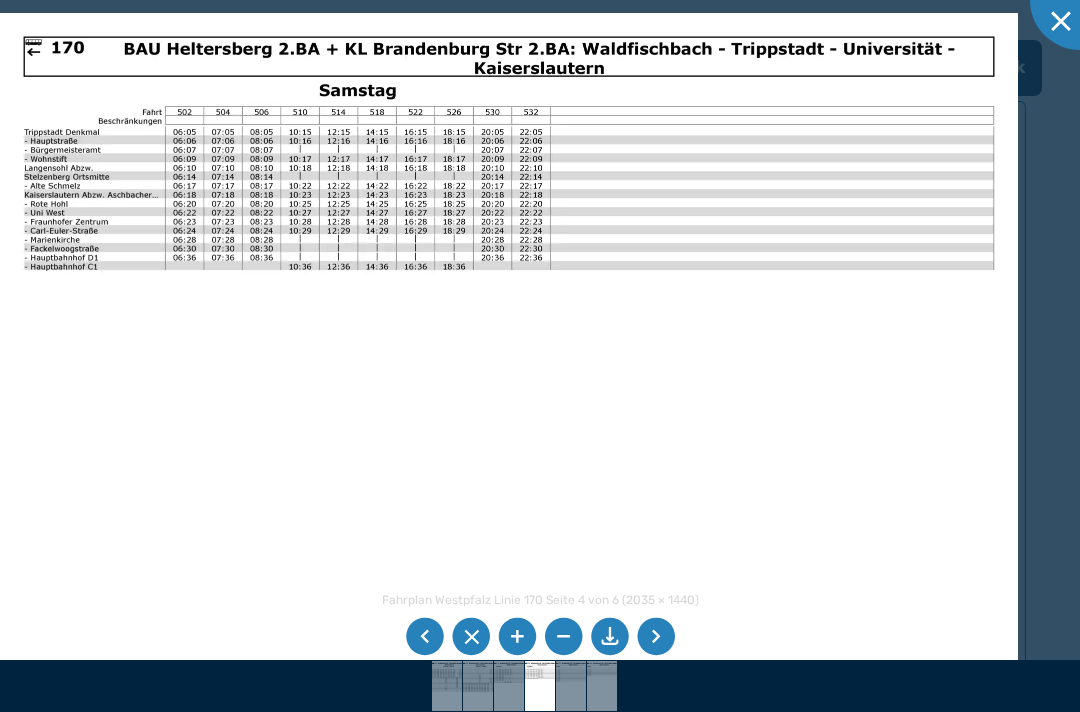 click at bounding box center [425, 637] 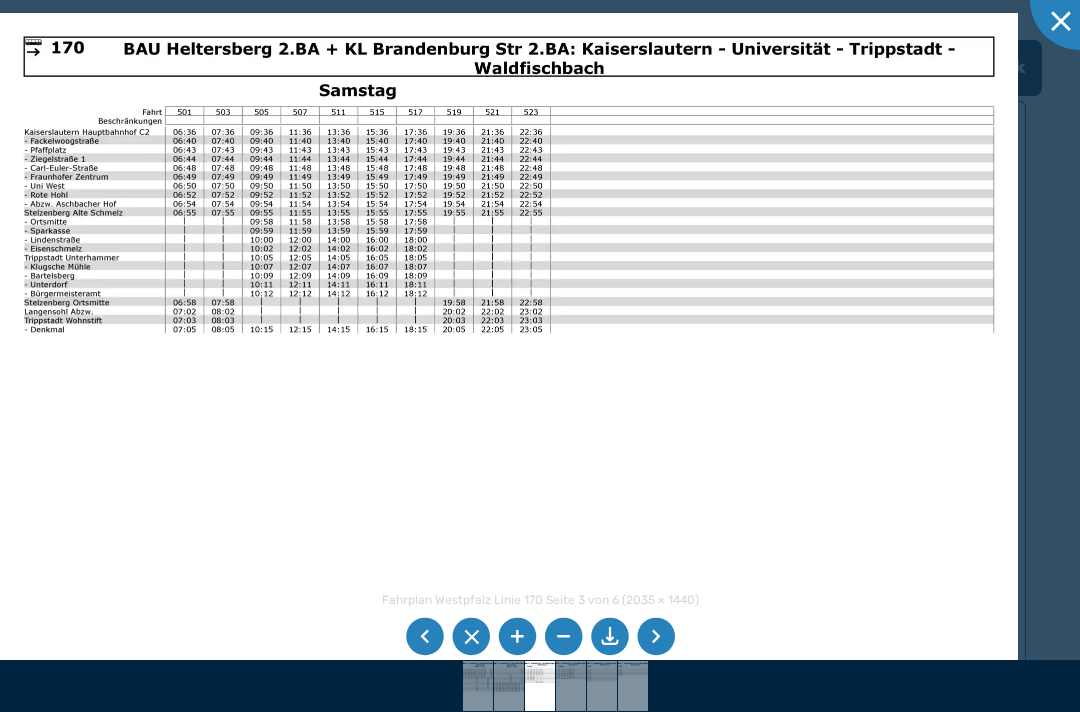 click at bounding box center (656, 637) 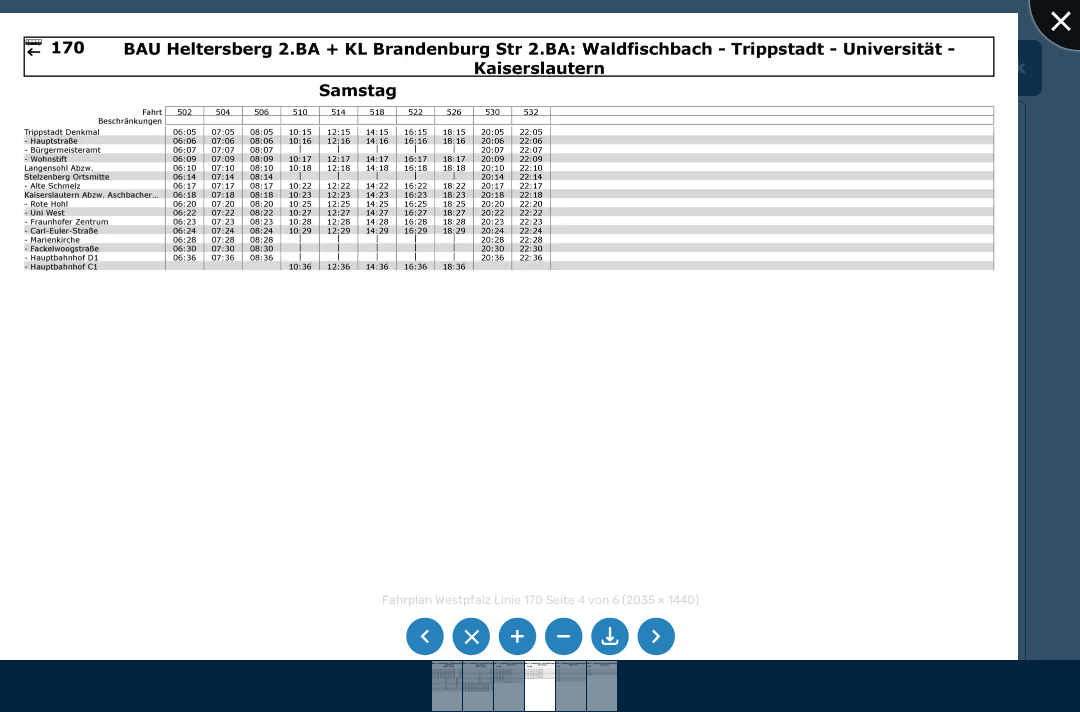 click at bounding box center [1080, 0] 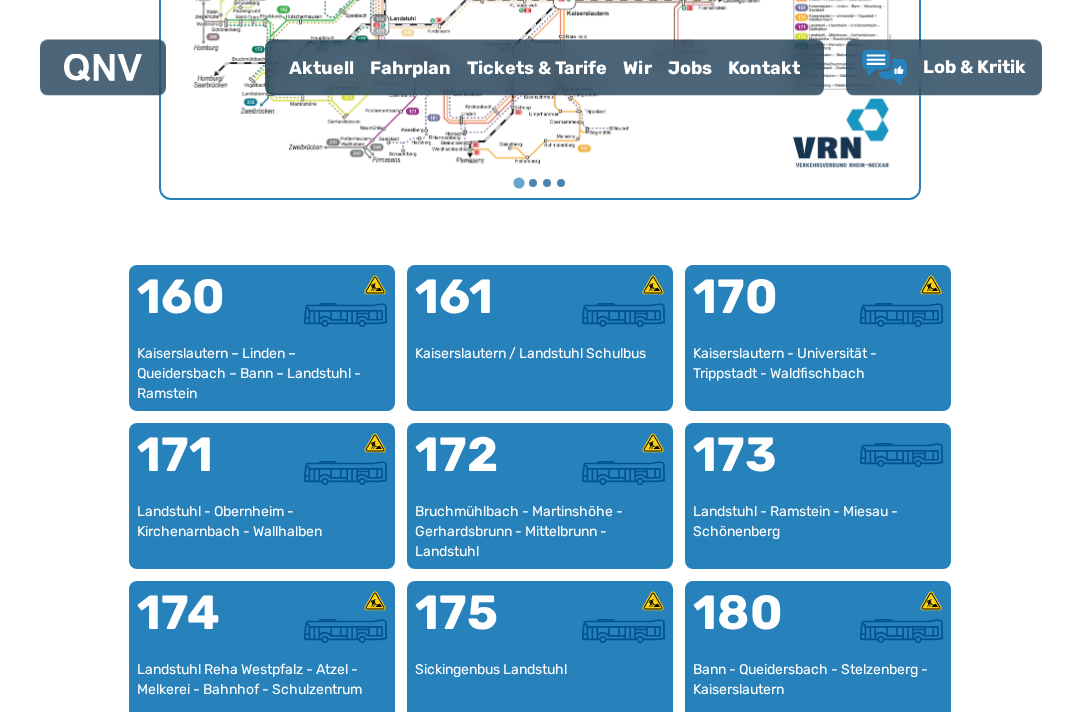 scroll, scrollTop: 1117, scrollLeft: 0, axis: vertical 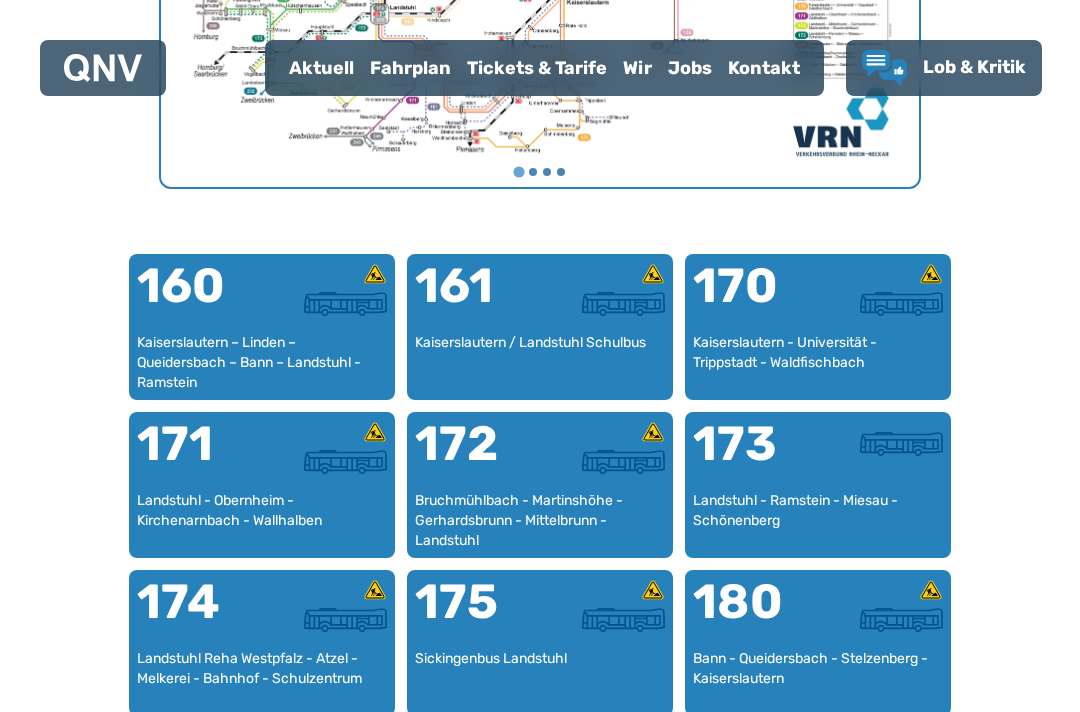 click on "Bann - Queidersbach - Stelzenberg - Kaiserslautern" at bounding box center (818, 678) 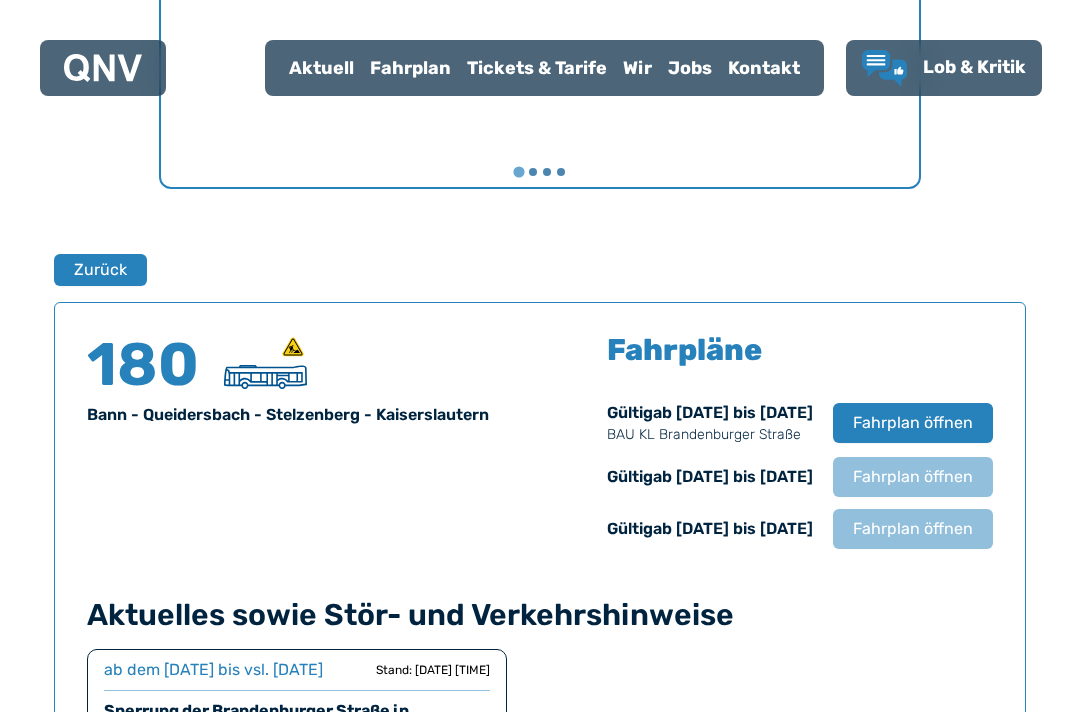 scroll, scrollTop: 0, scrollLeft: 0, axis: both 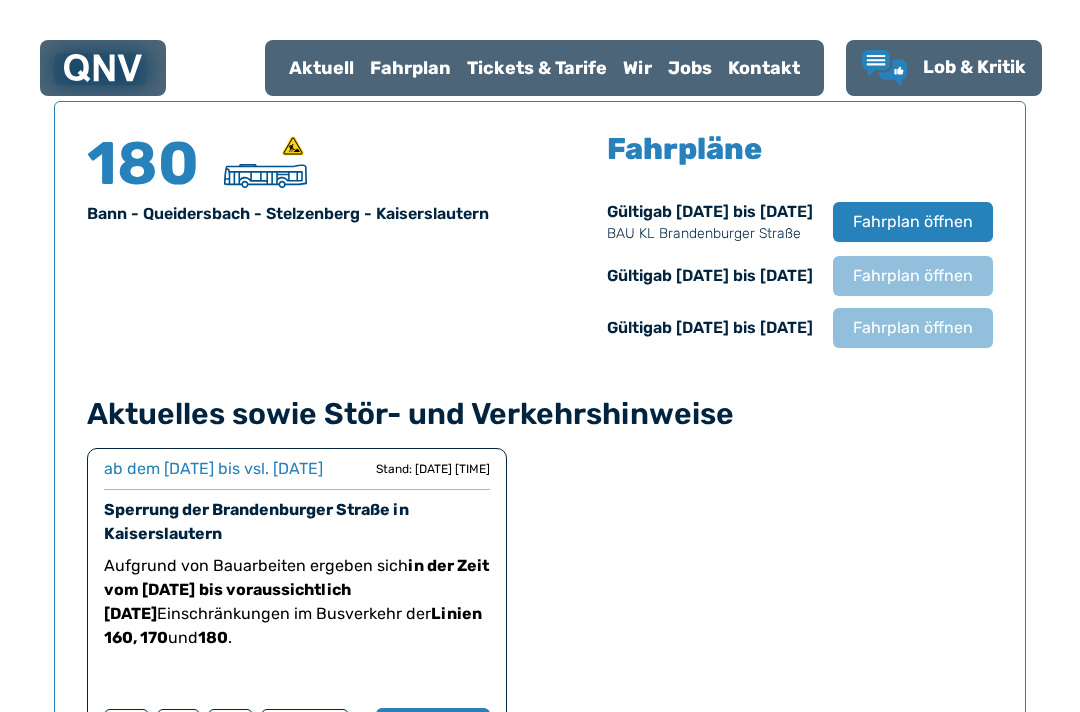 click on "Fahrplan öffnen" at bounding box center [913, 222] 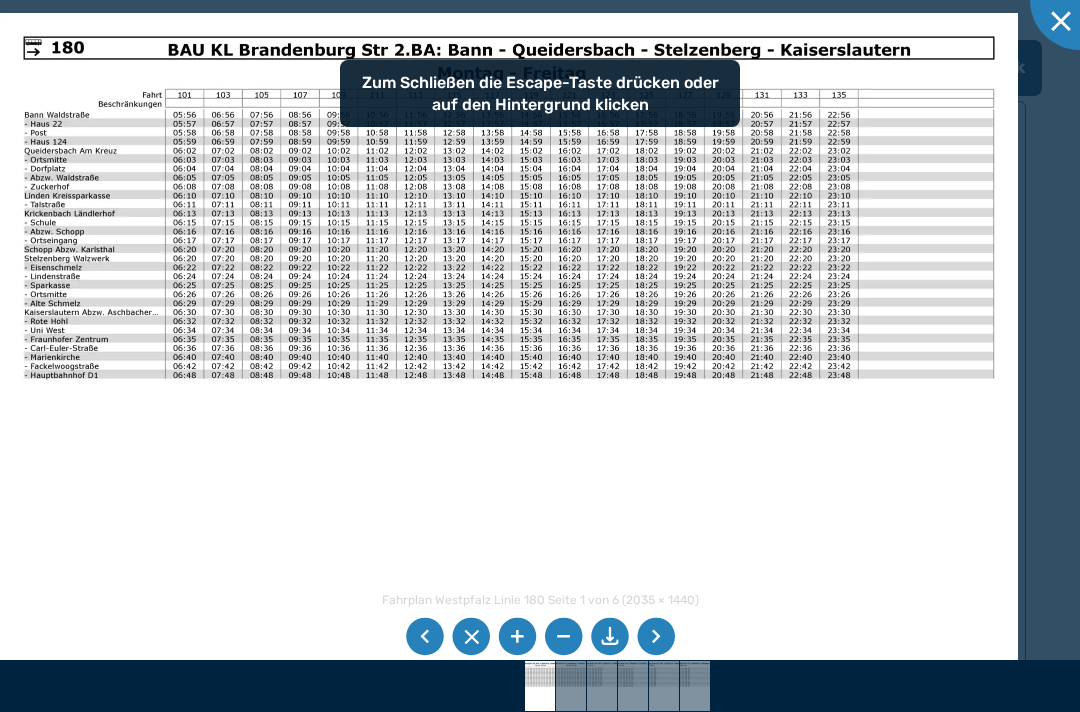 click at bounding box center [656, 637] 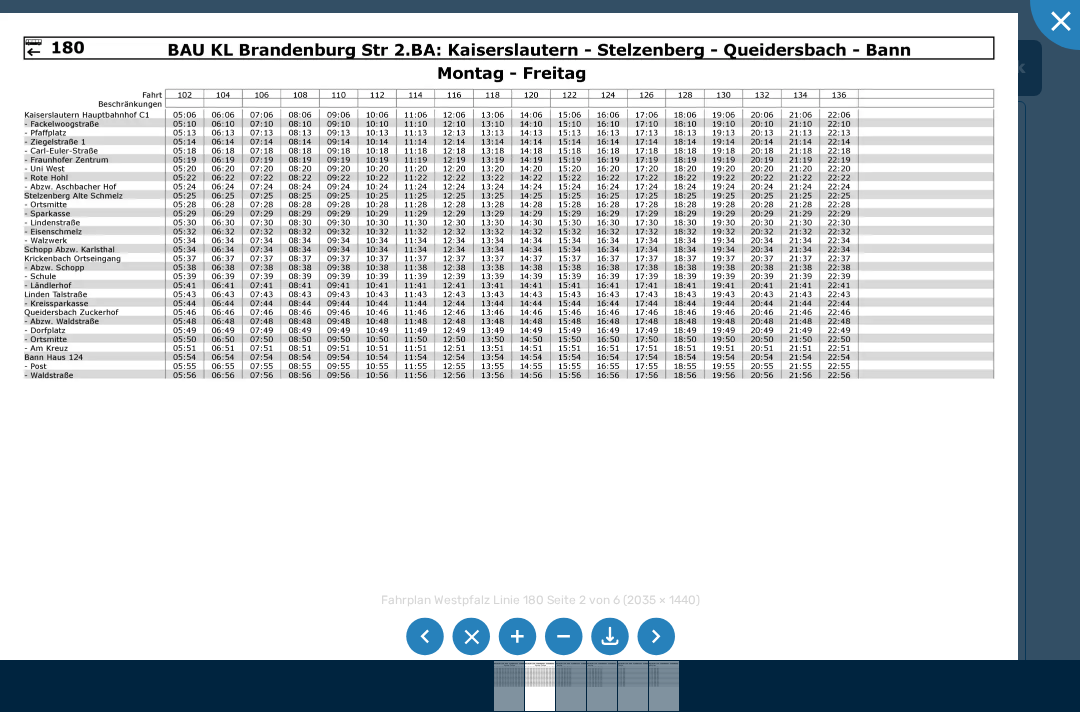 click at bounding box center [656, 637] 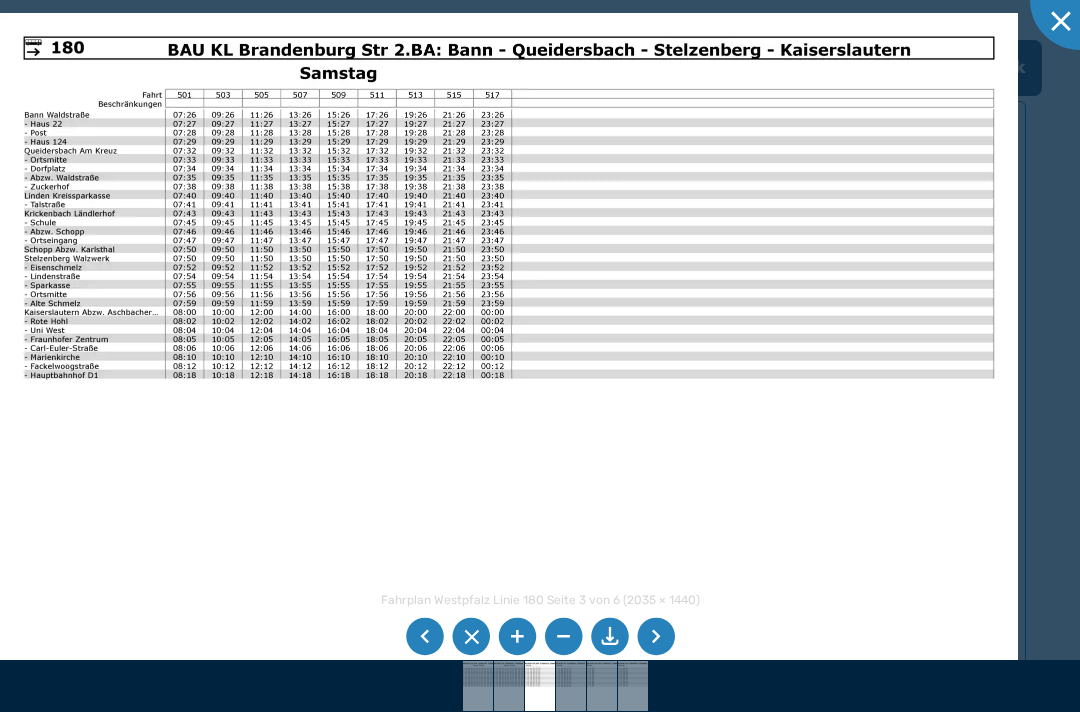 click at bounding box center (656, 637) 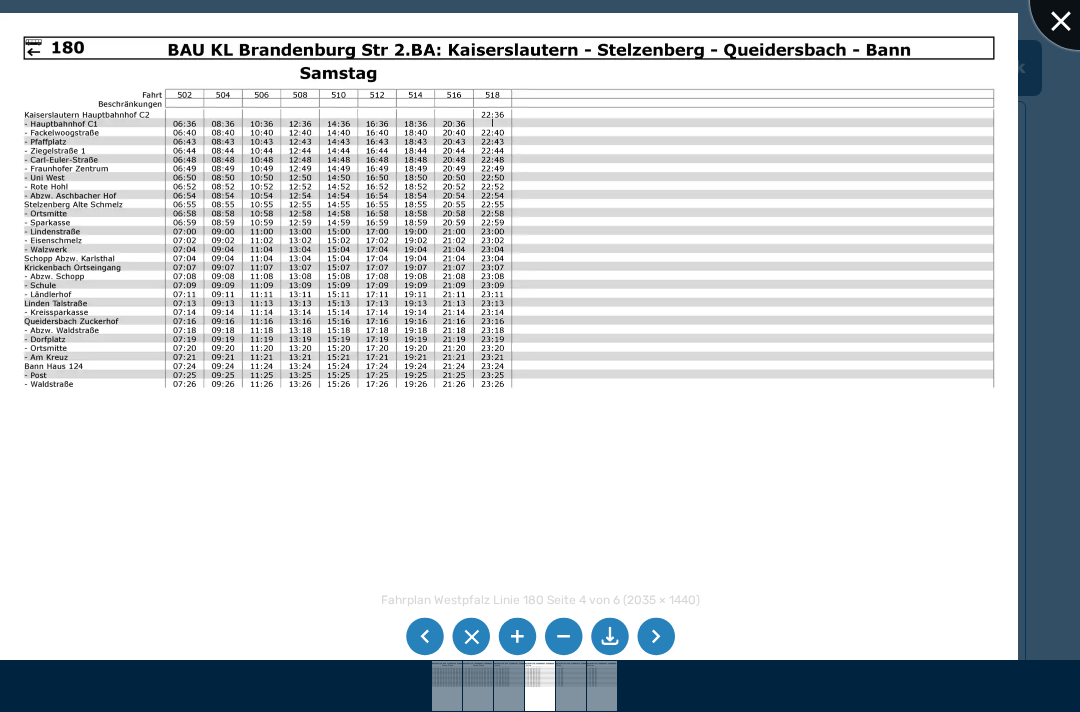 click at bounding box center [1080, 0] 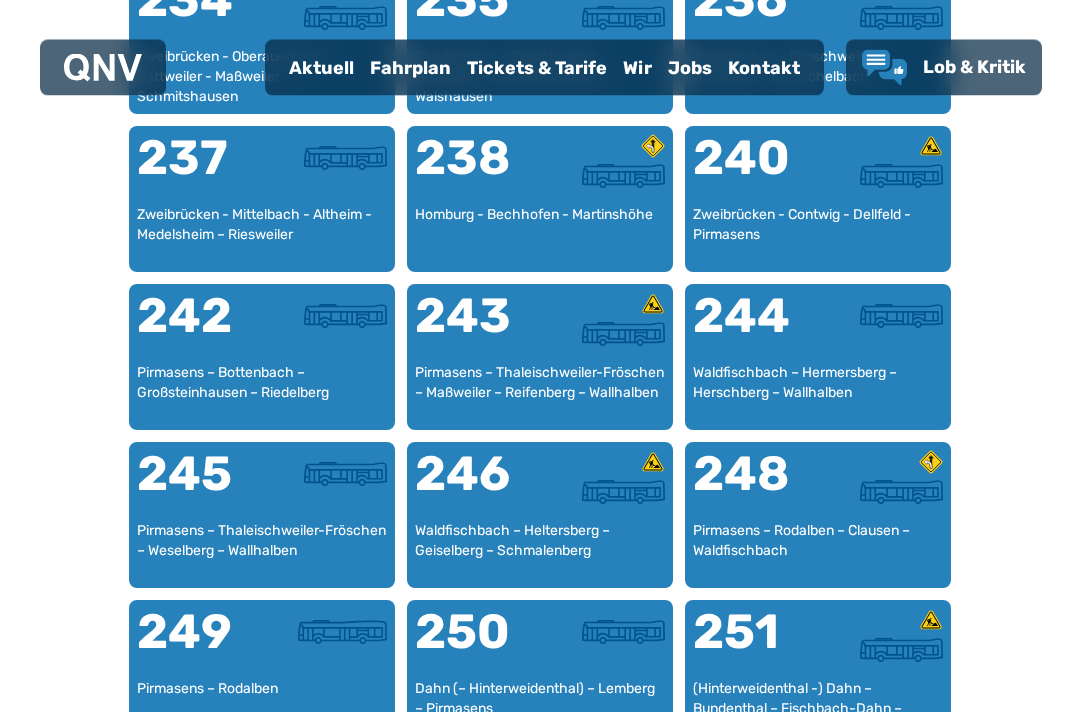 scroll, scrollTop: 2039, scrollLeft: 0, axis: vertical 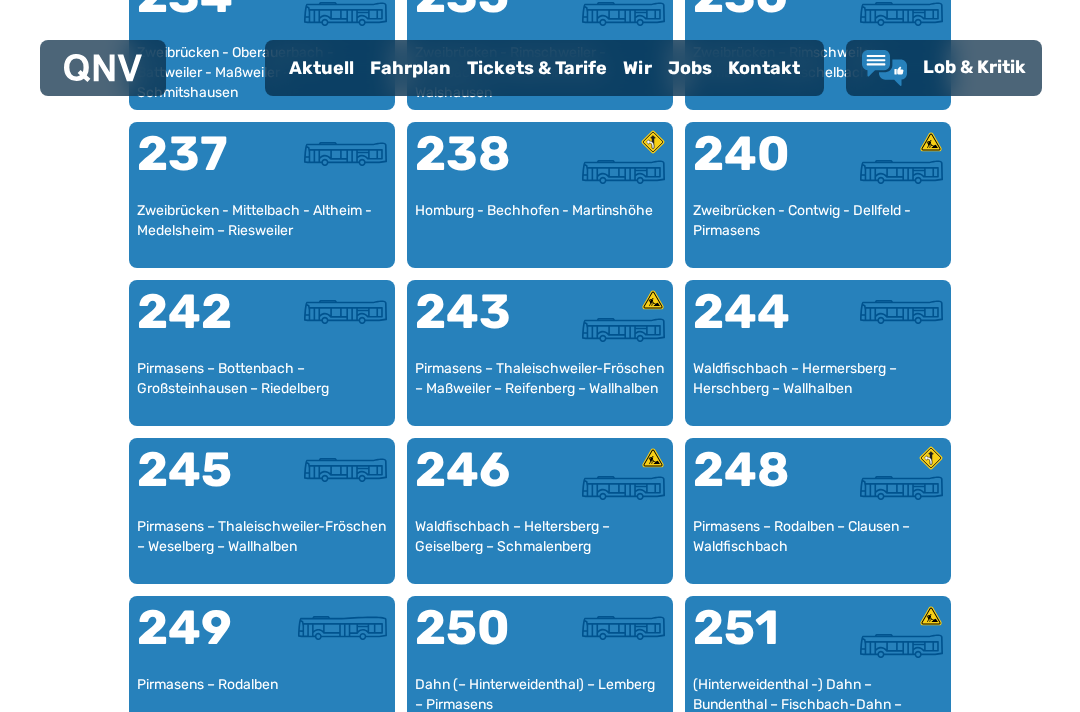 click on "Homburg - Bechhofen - Martinshöhe" at bounding box center [540, 230] 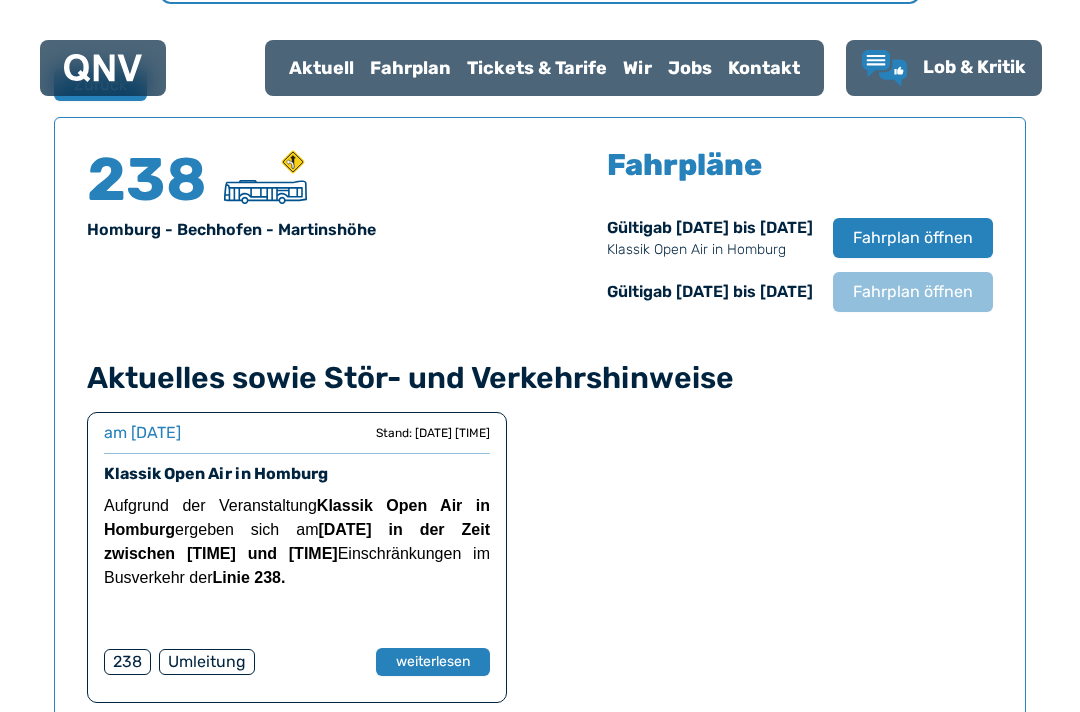 scroll, scrollTop: 1318, scrollLeft: 0, axis: vertical 